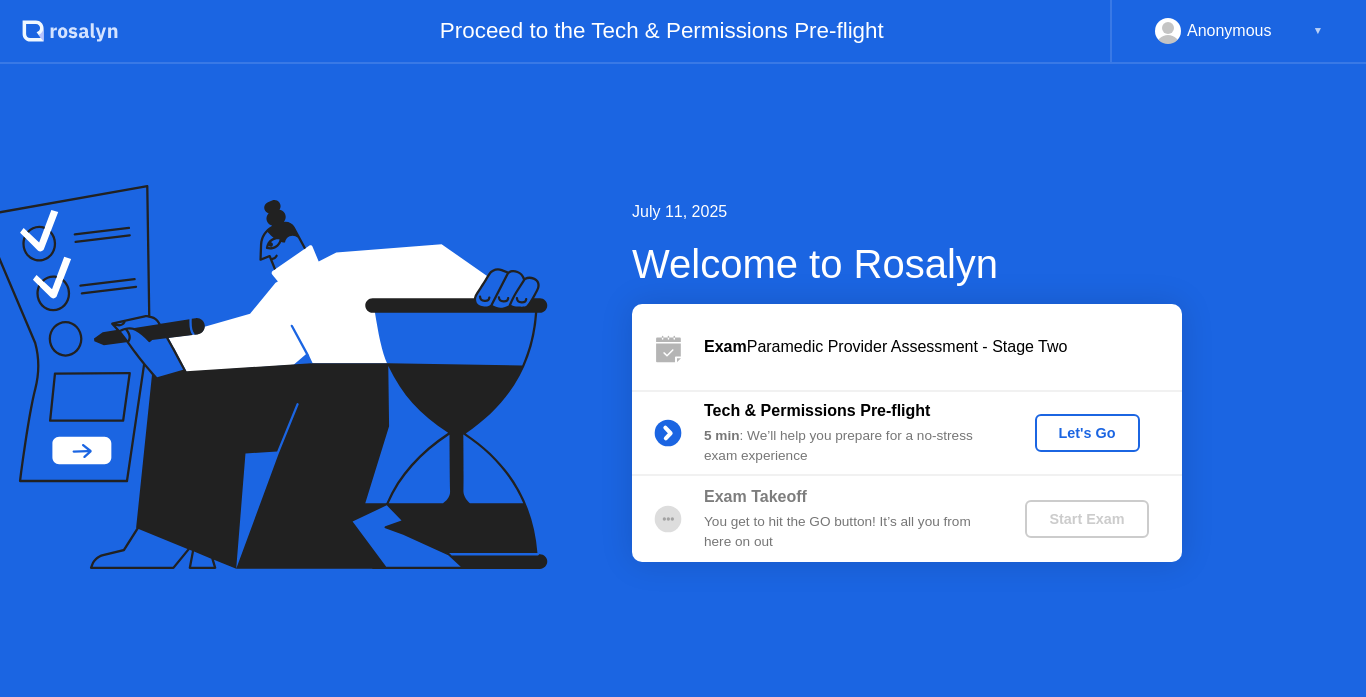 scroll, scrollTop: 0, scrollLeft: 0, axis: both 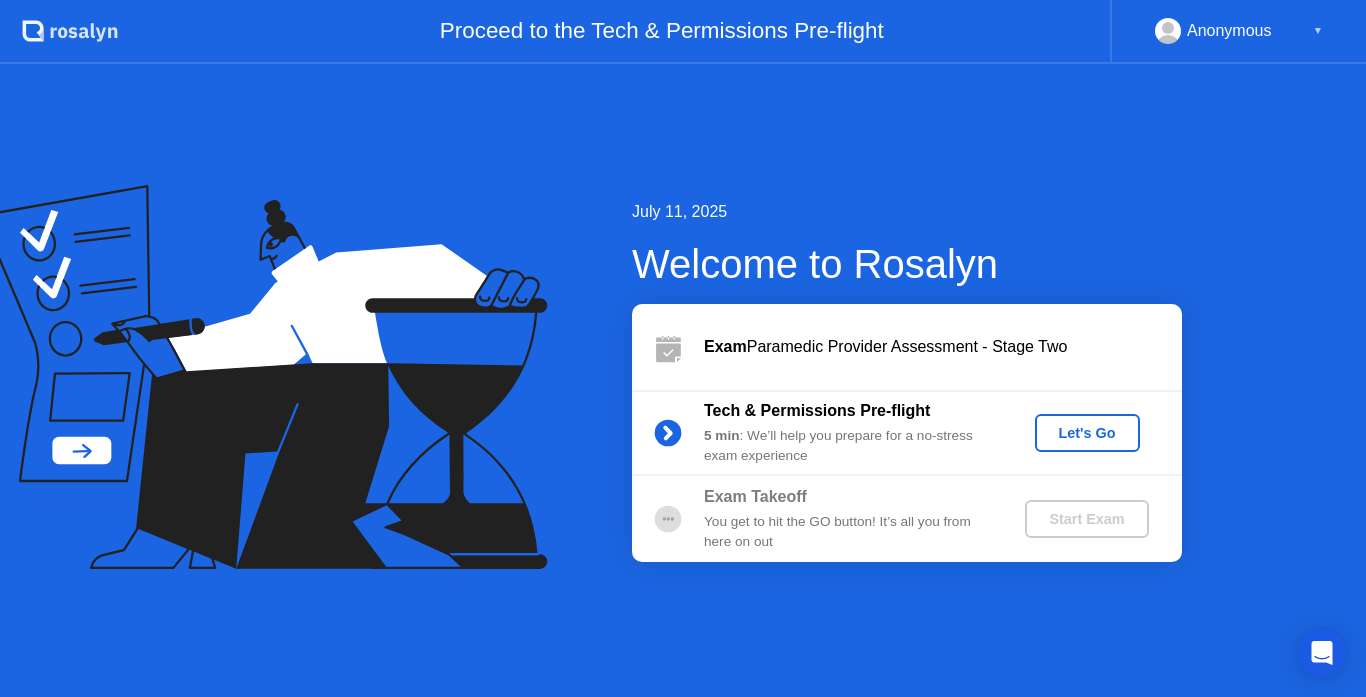 click on "Let's Go" 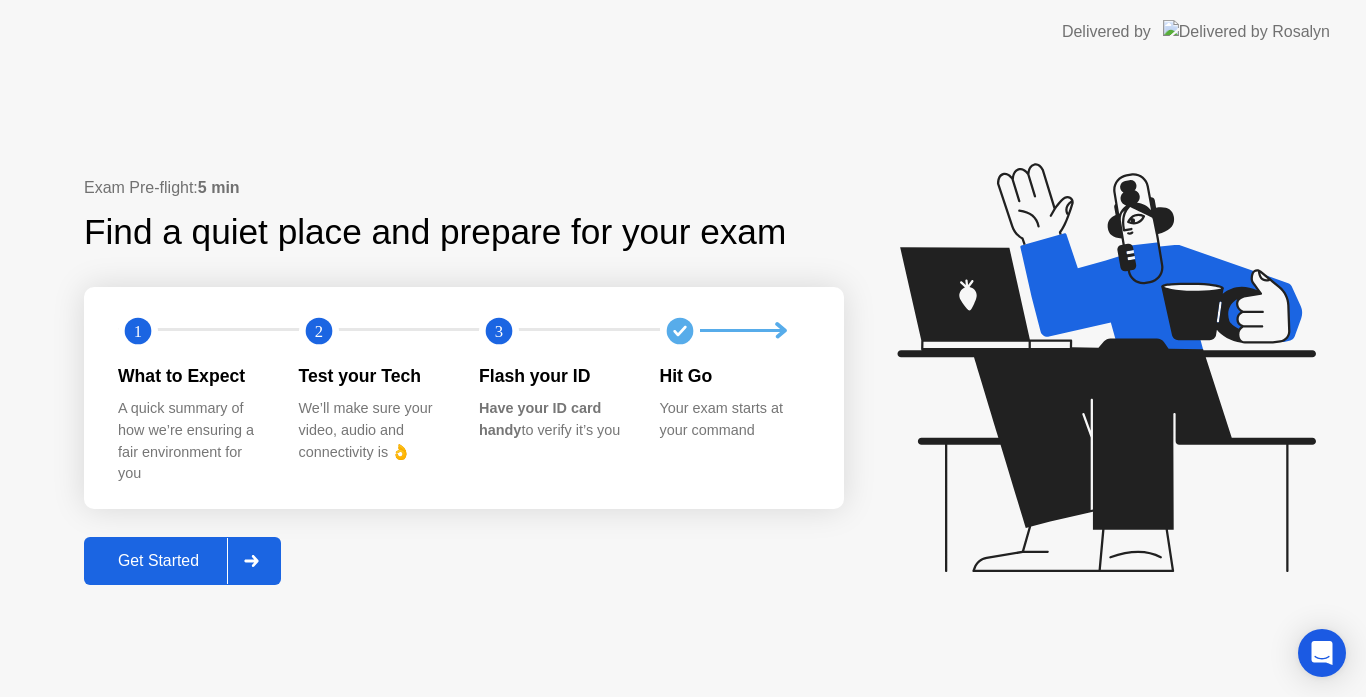 click on "Get Started" 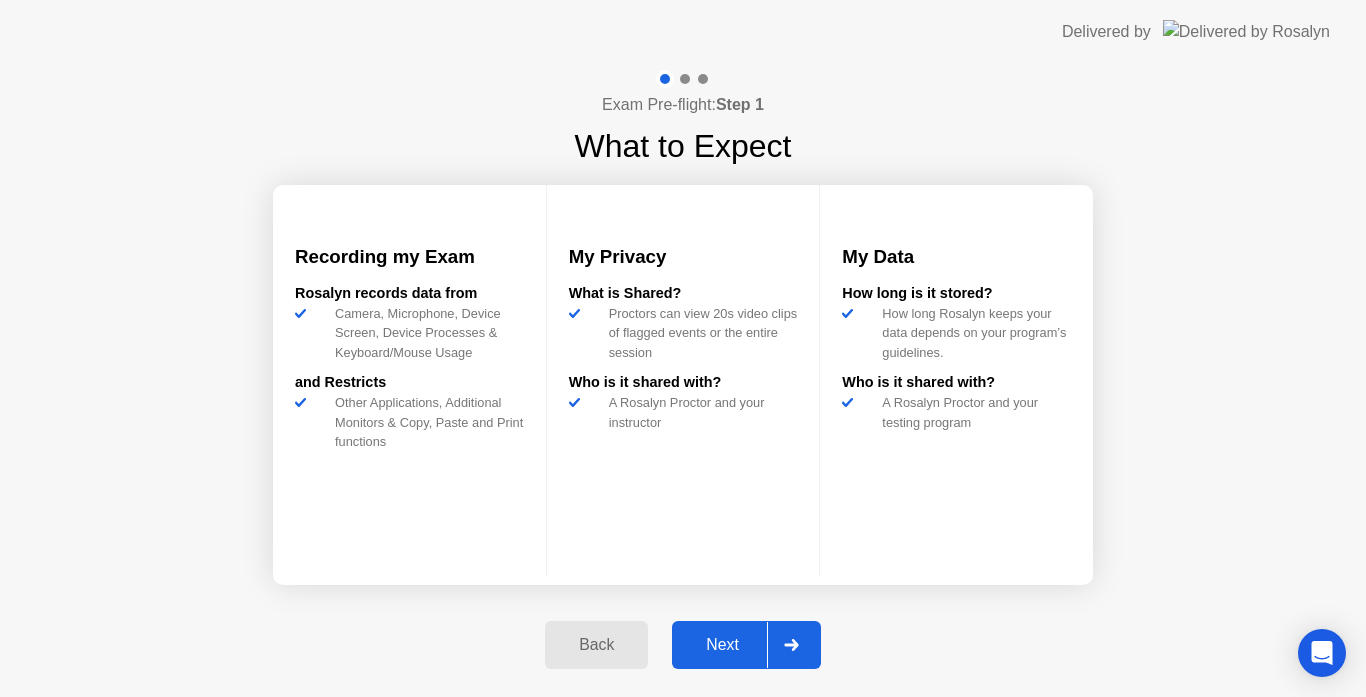 click 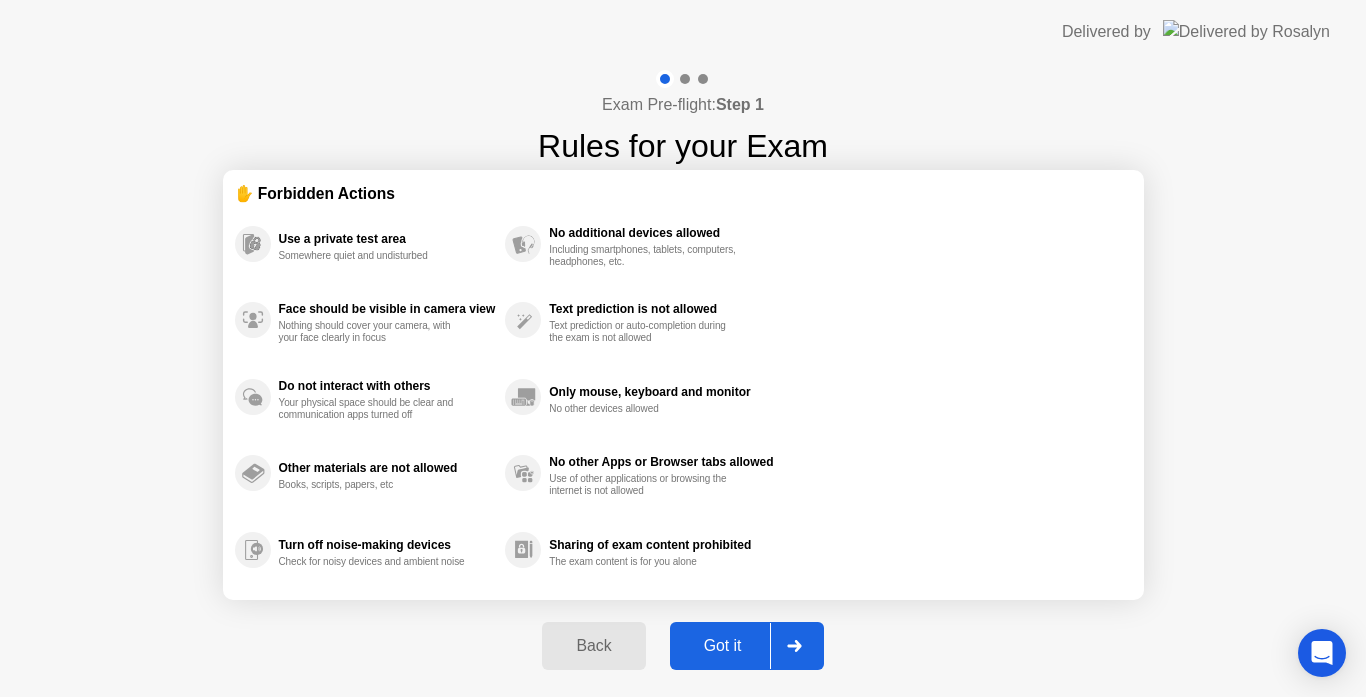 click 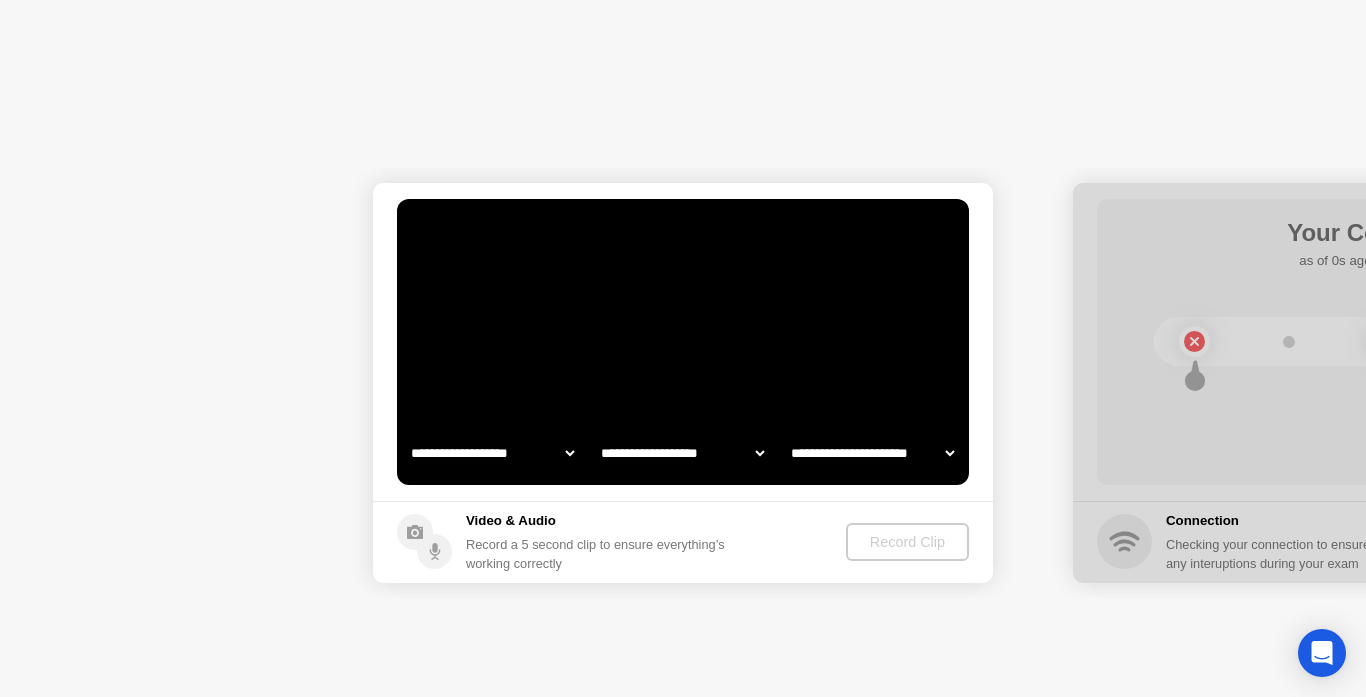 select on "**********" 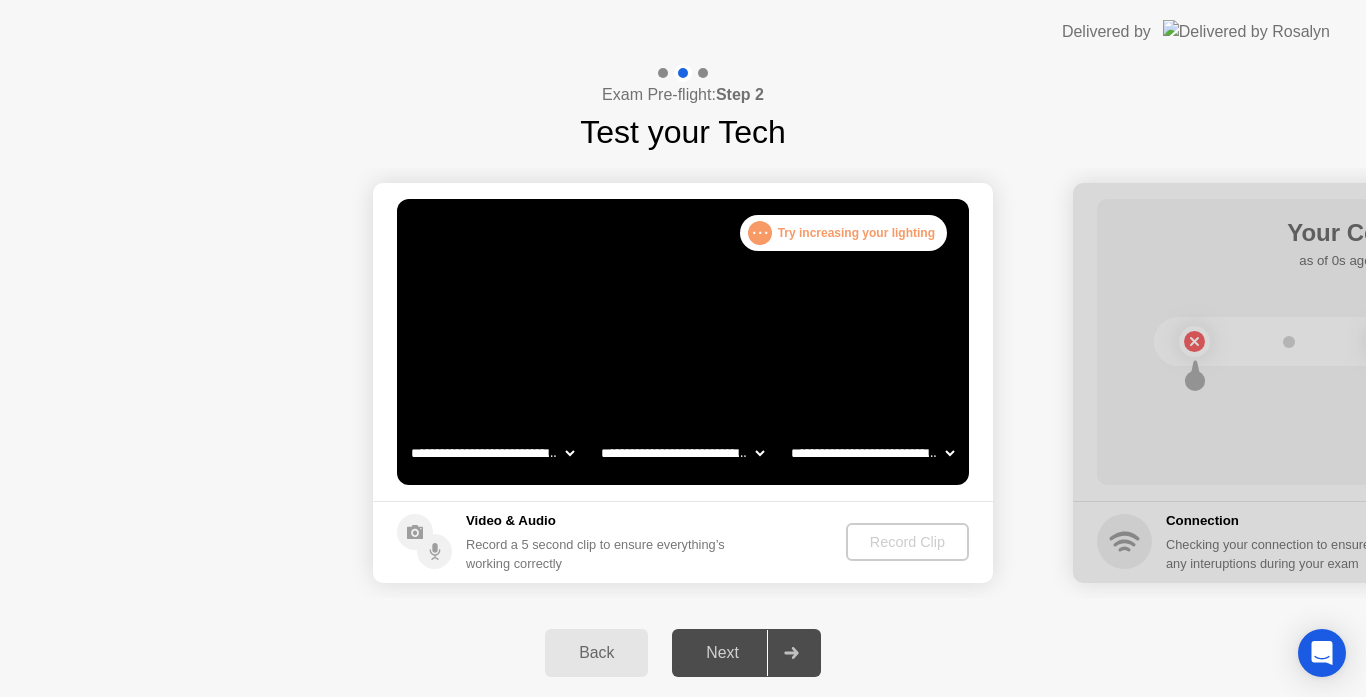 click on "**********" 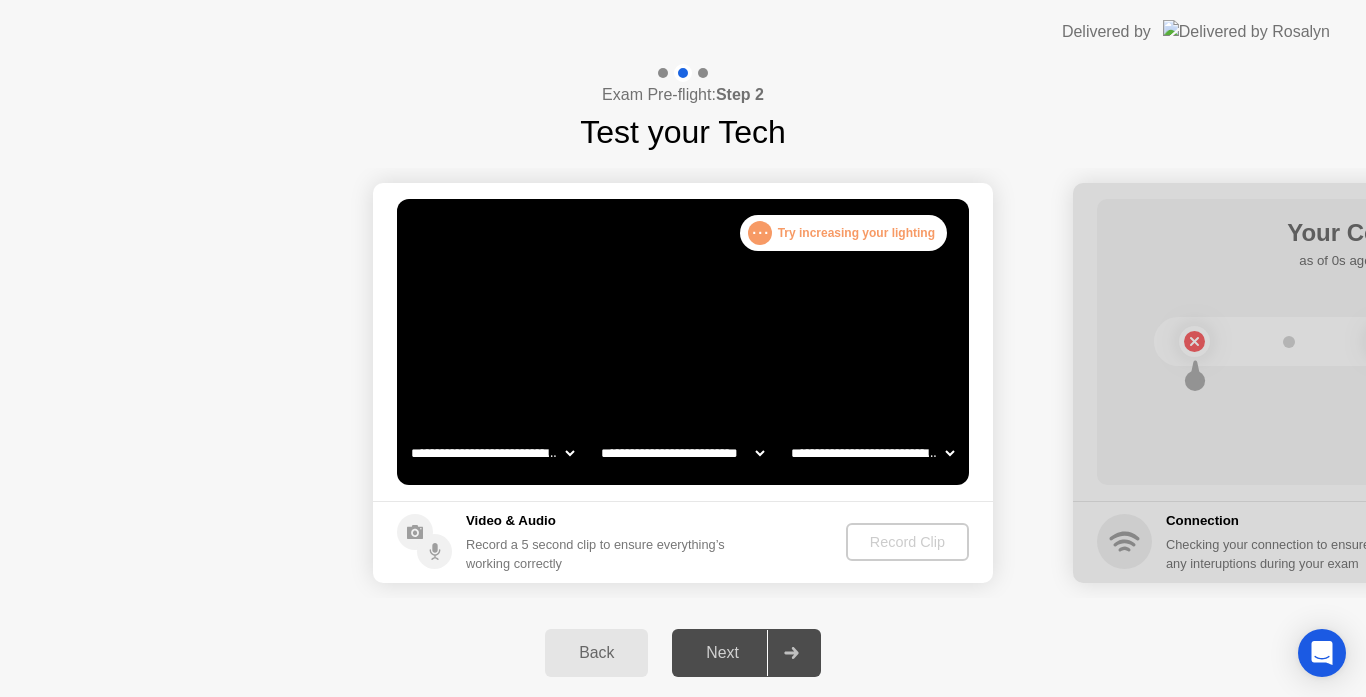 click on "**********" 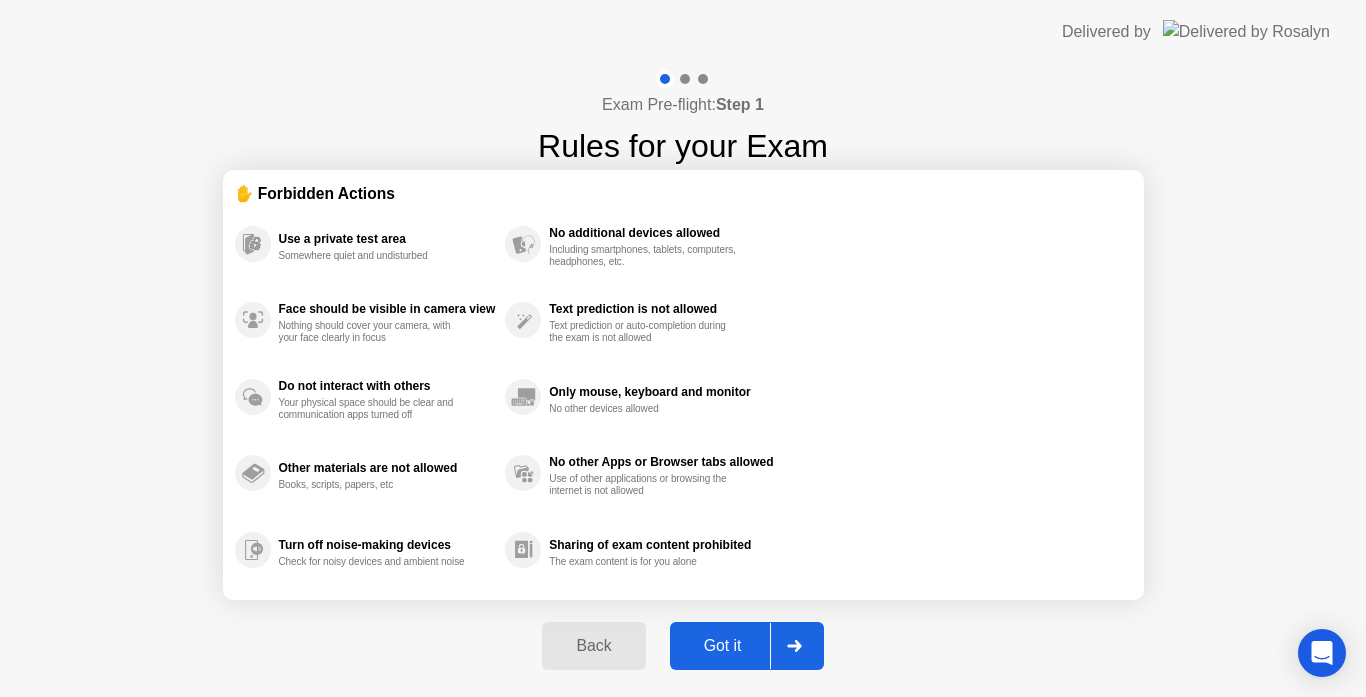 click 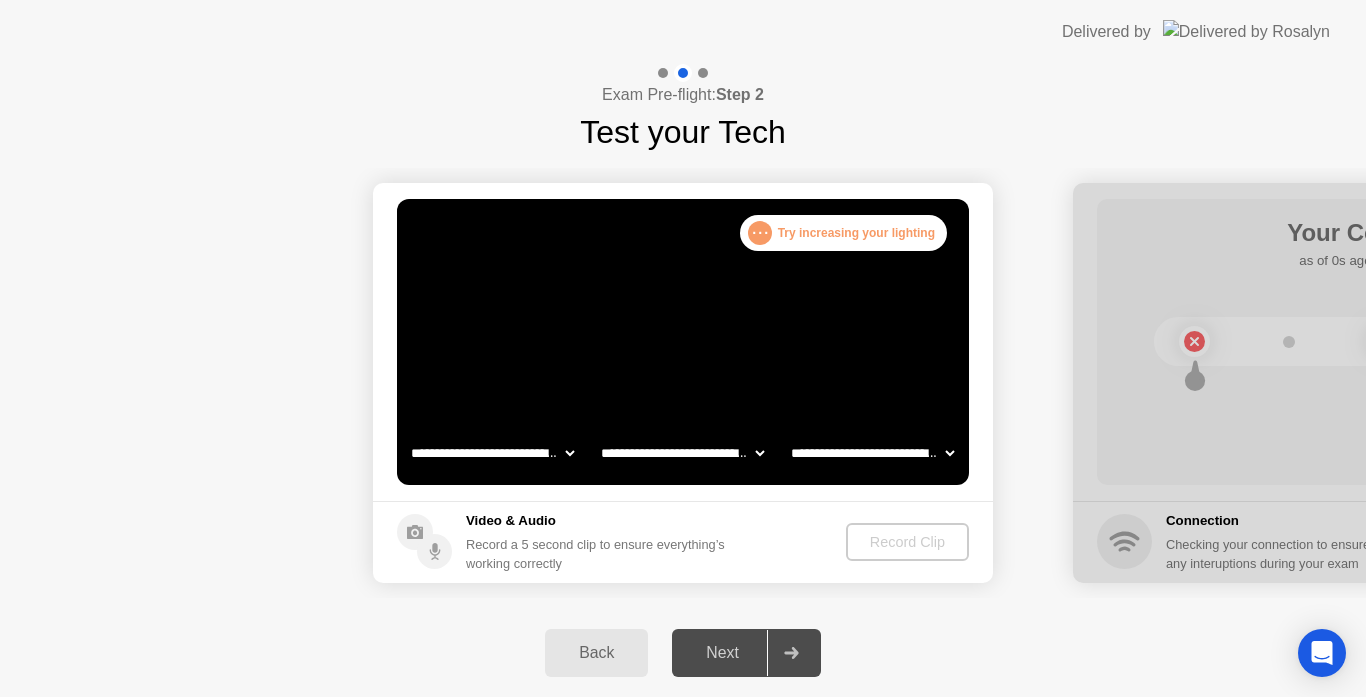click on "**********" 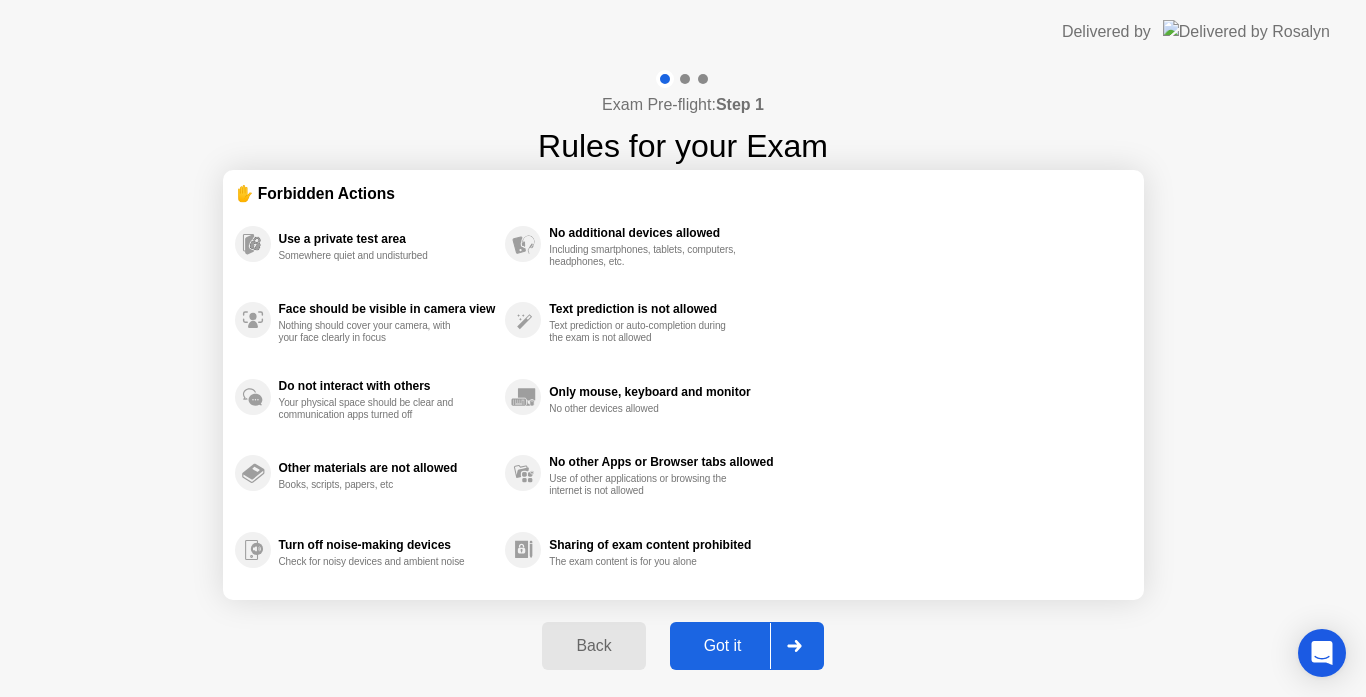 click 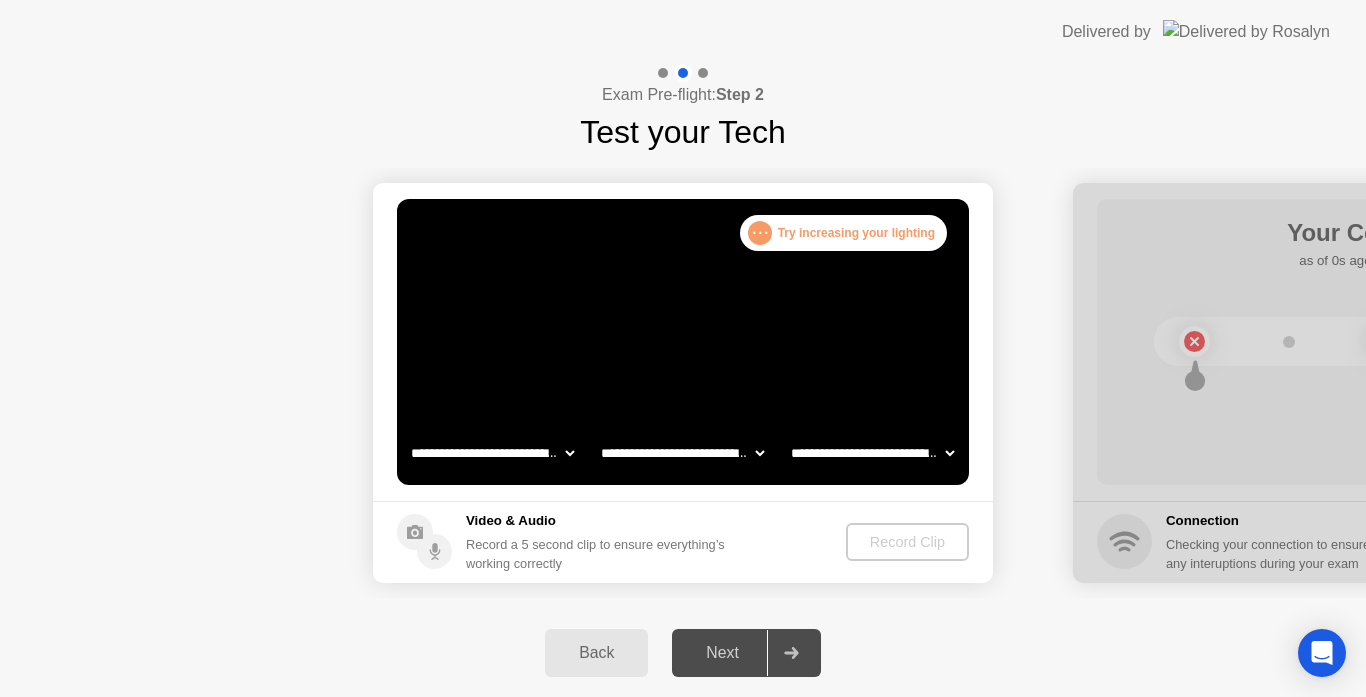 click on "**********" 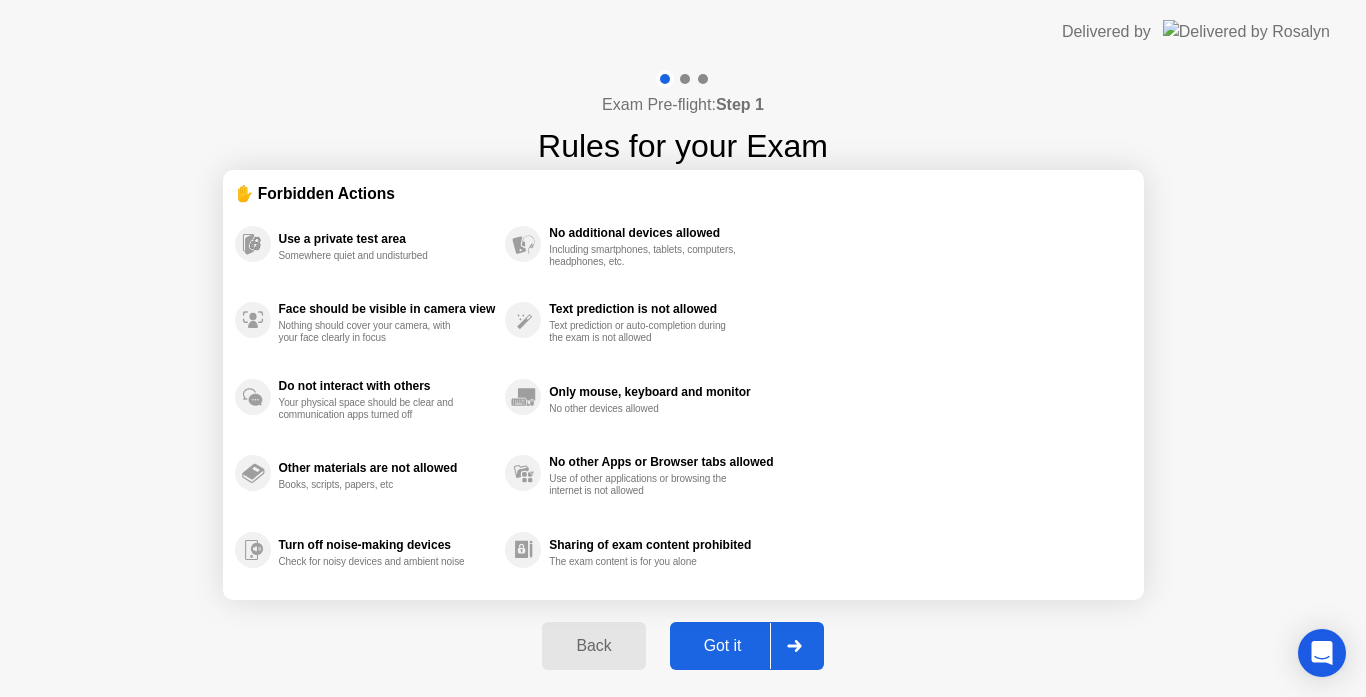click 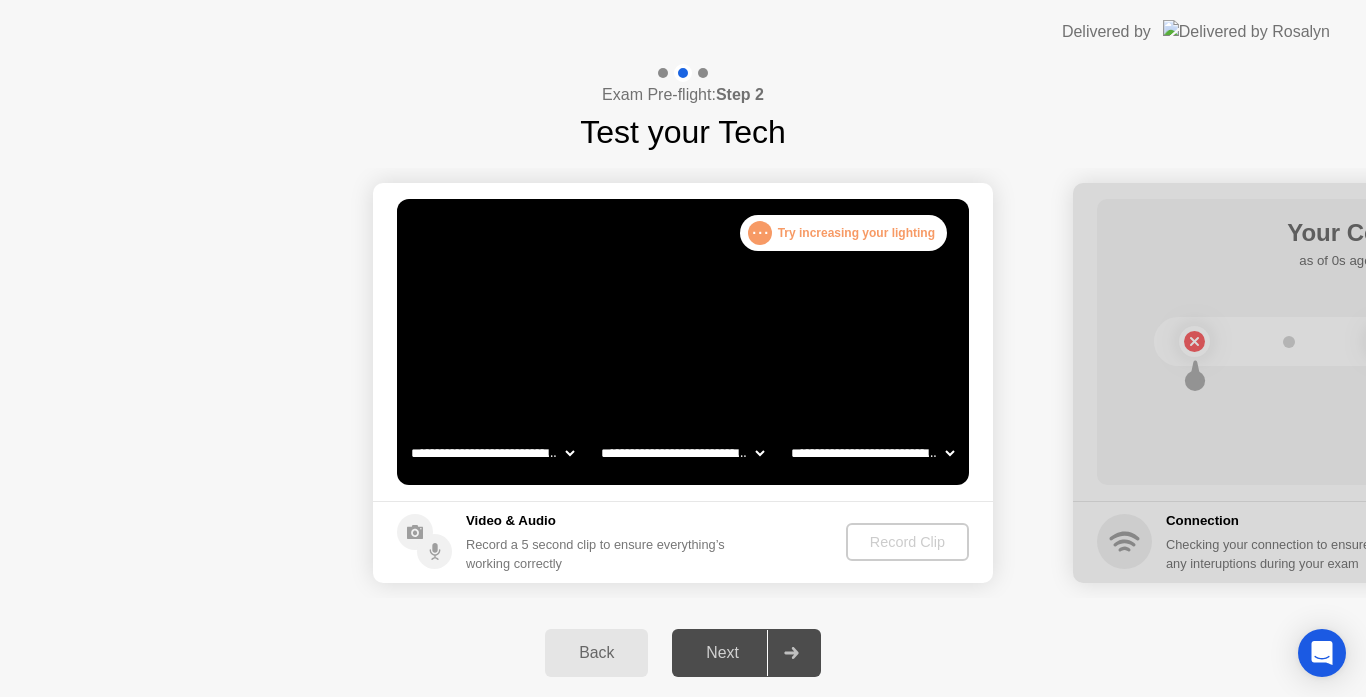 click on "**********" 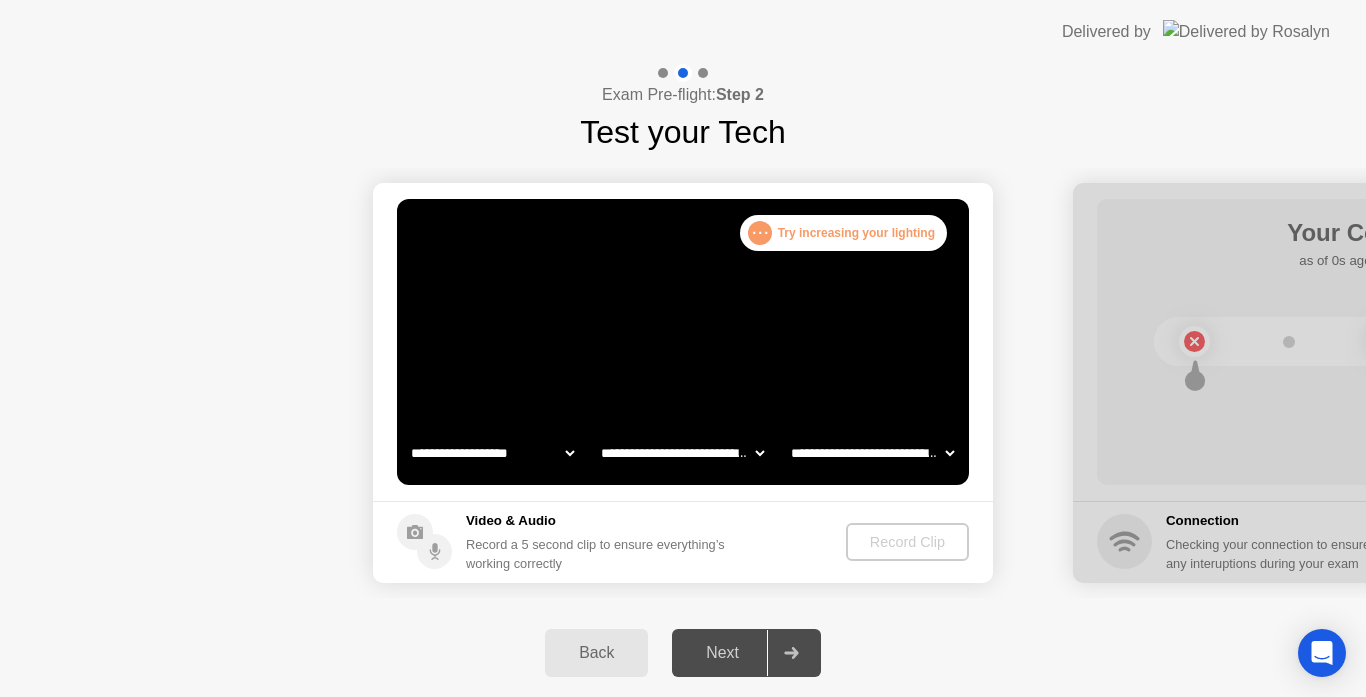 click on "**********" 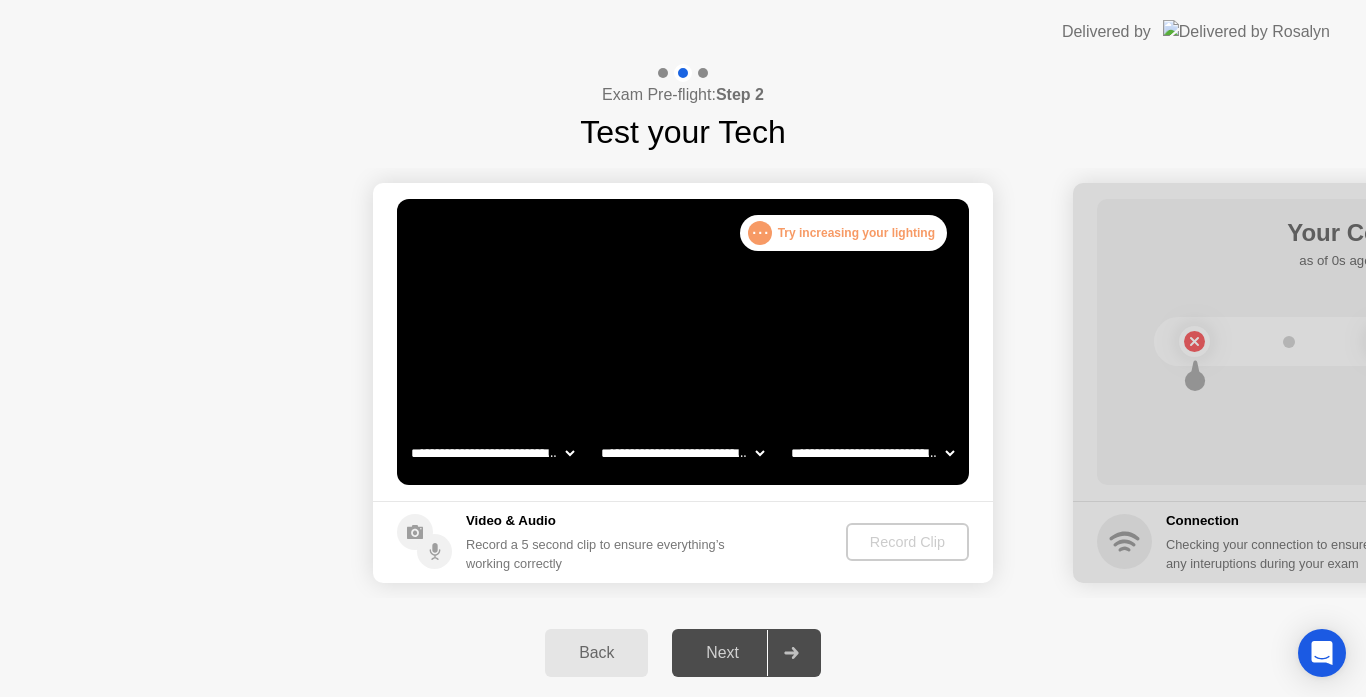 click on "**********" 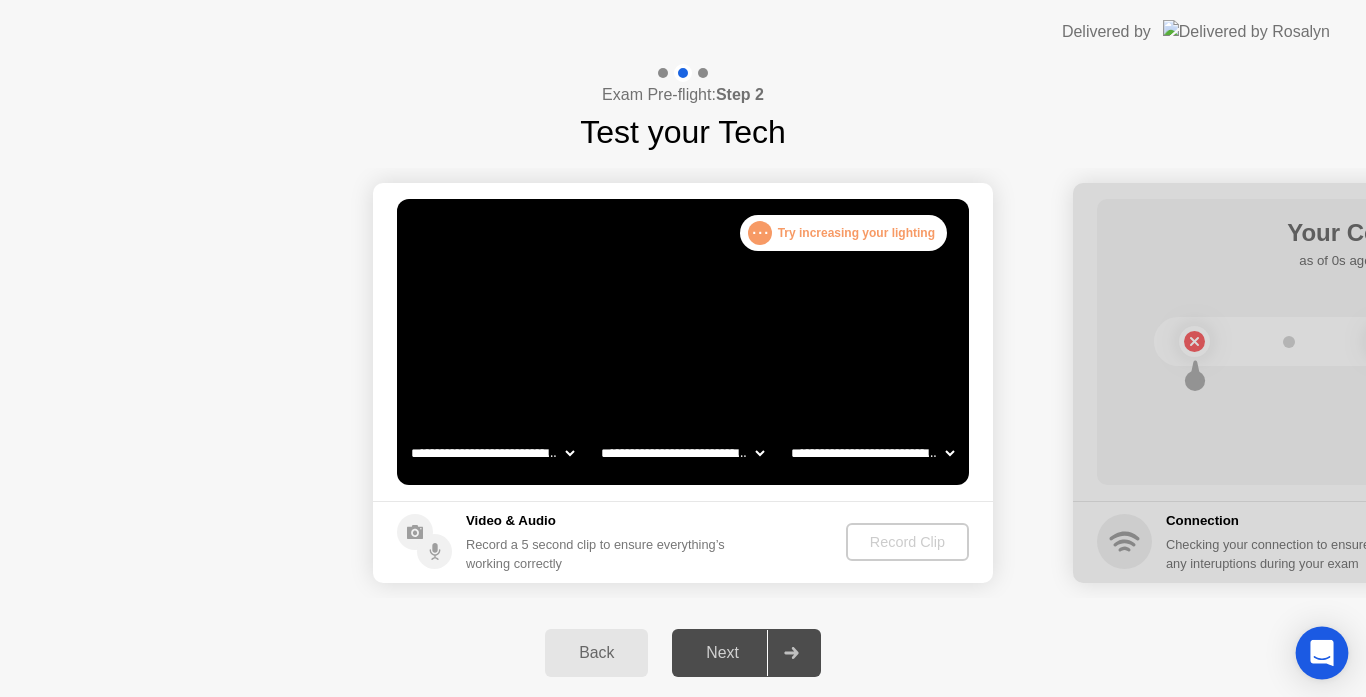 click at bounding box center [1322, 653] 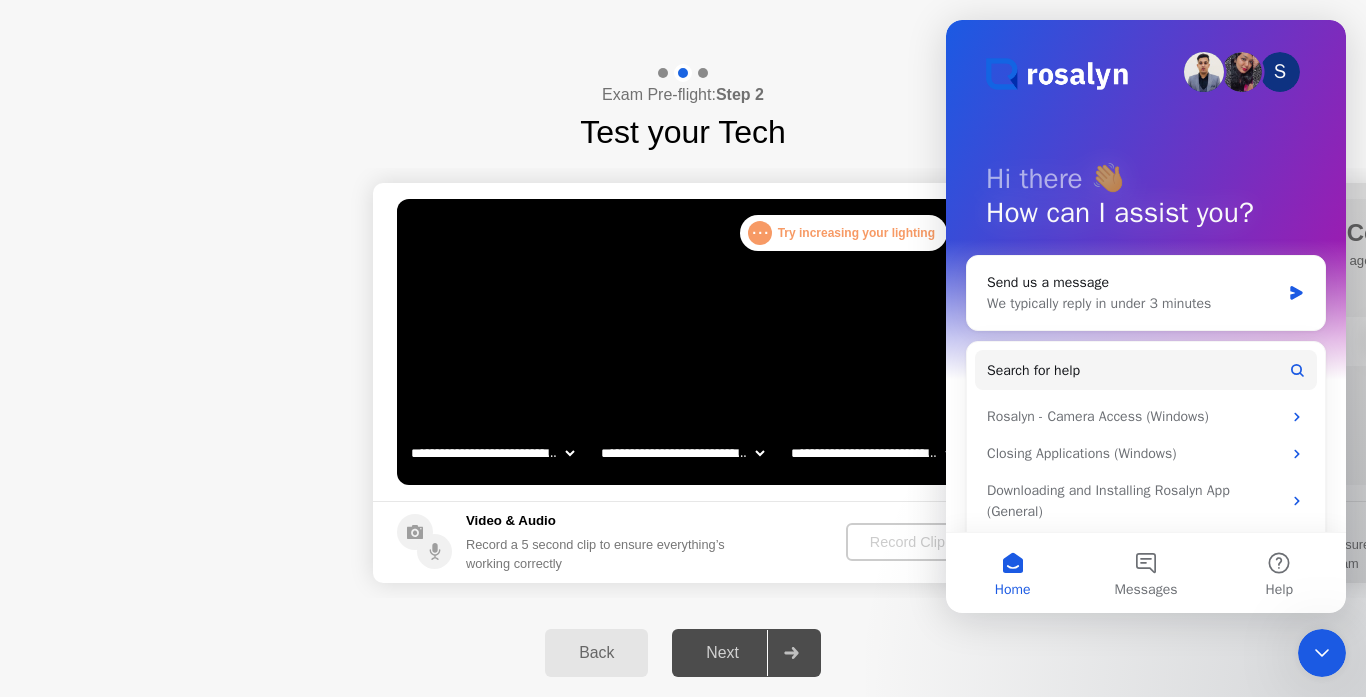 scroll, scrollTop: 0, scrollLeft: 0, axis: both 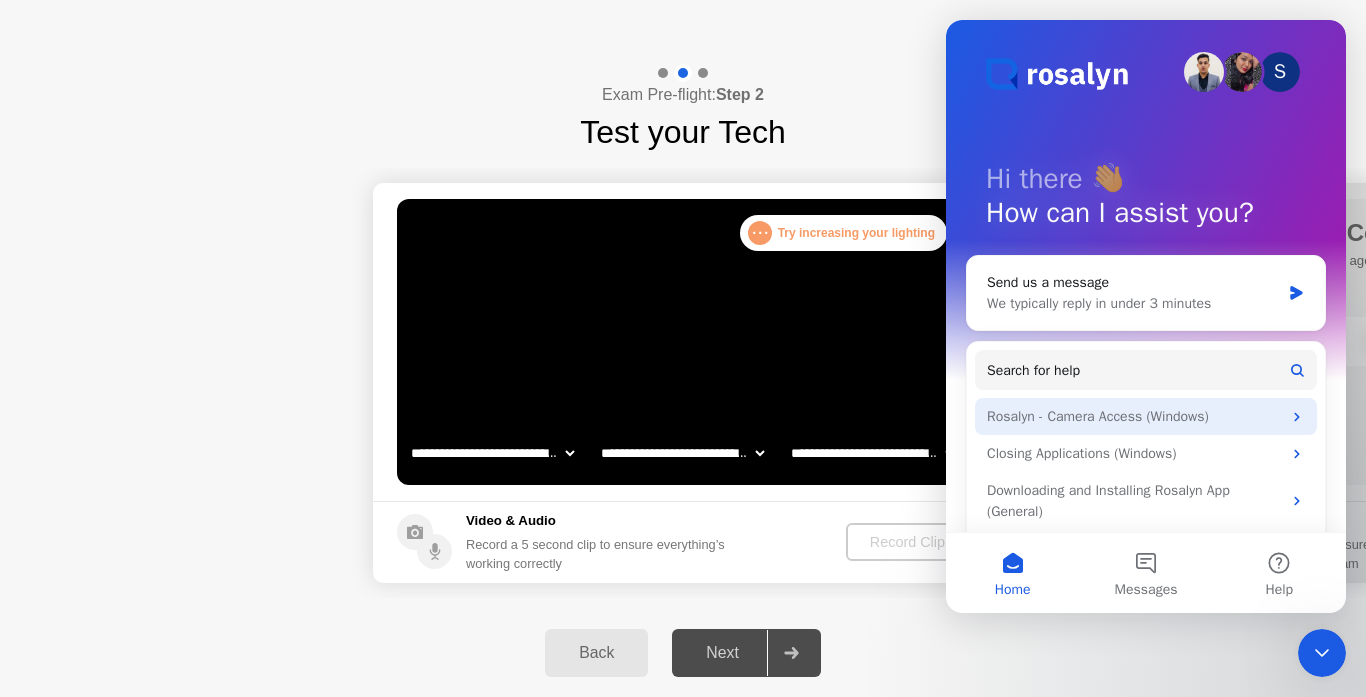 click on "Rosalyn - Camera Access (Windows)" at bounding box center (1134, 416) 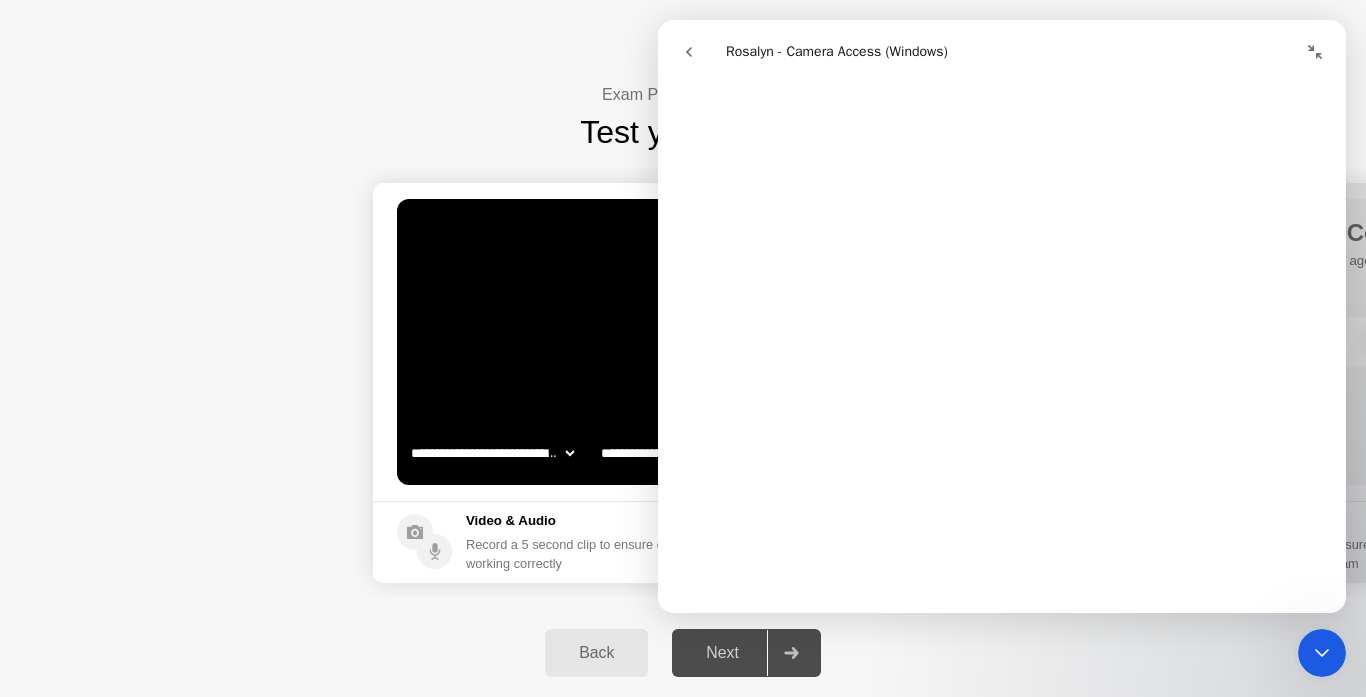 scroll, scrollTop: 534, scrollLeft: 0, axis: vertical 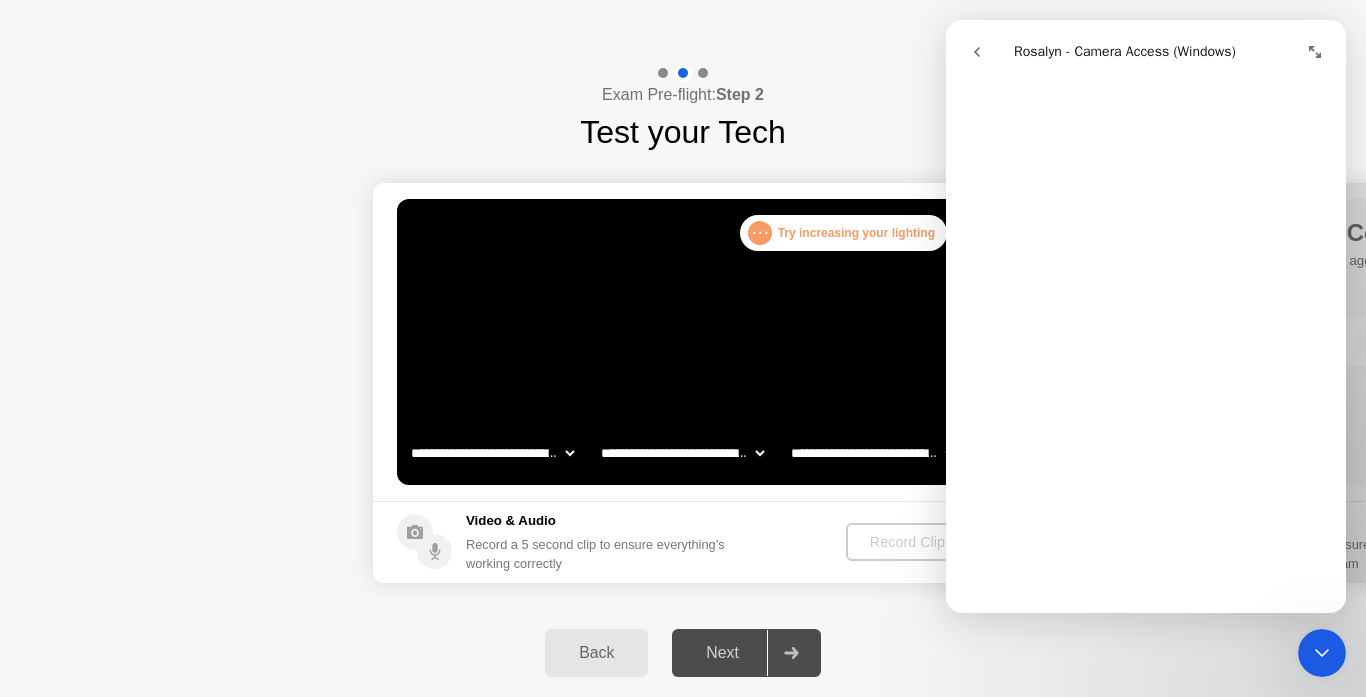 click at bounding box center (977, 52) 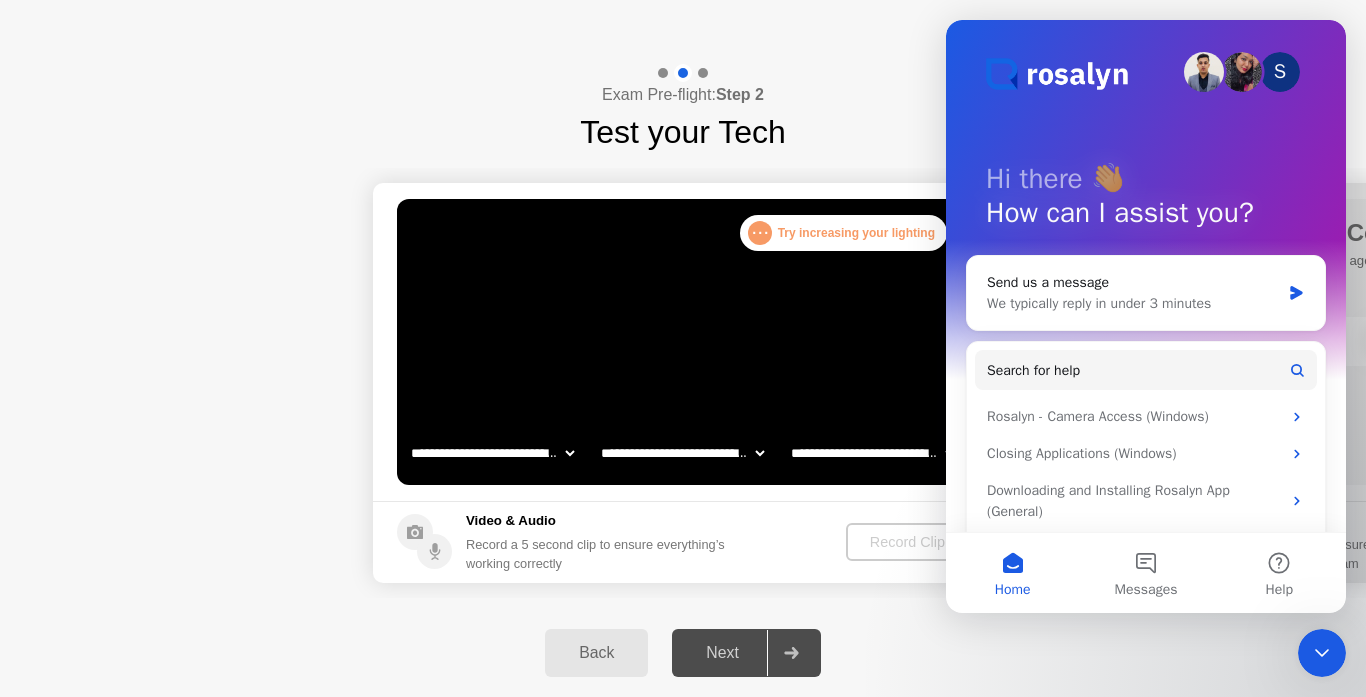 click 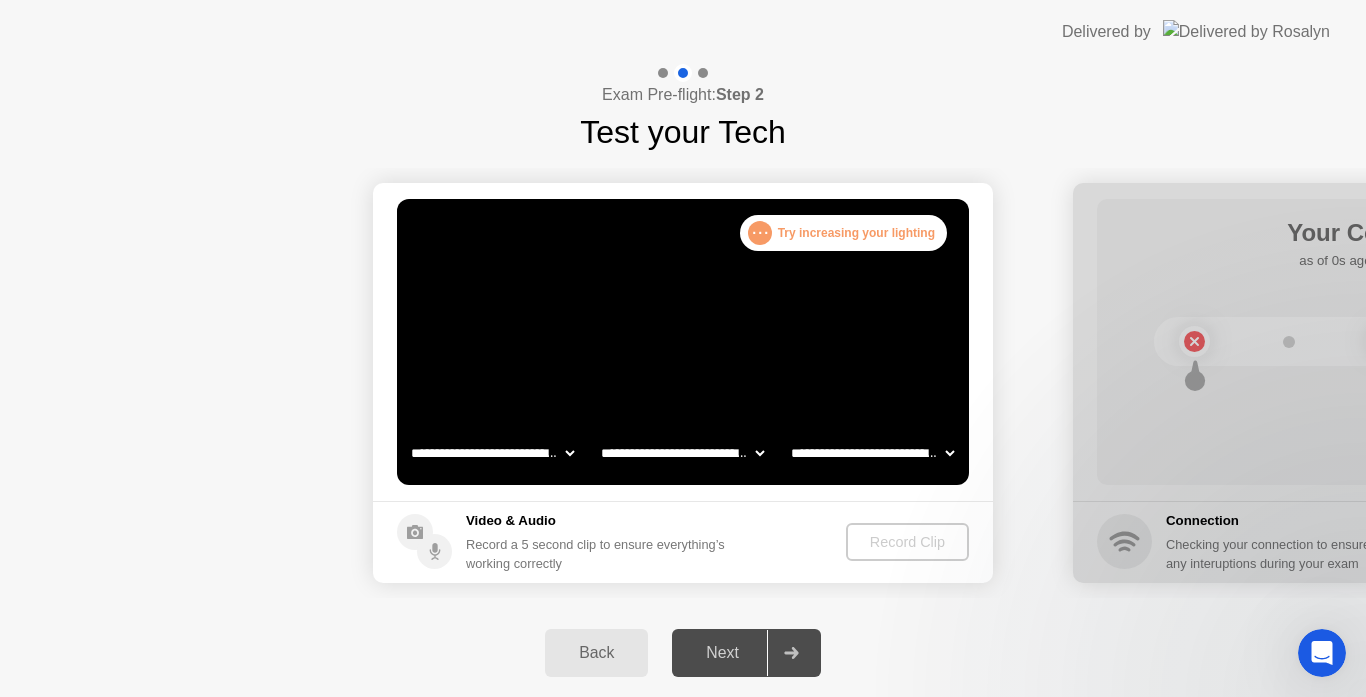 scroll, scrollTop: 0, scrollLeft: 0, axis: both 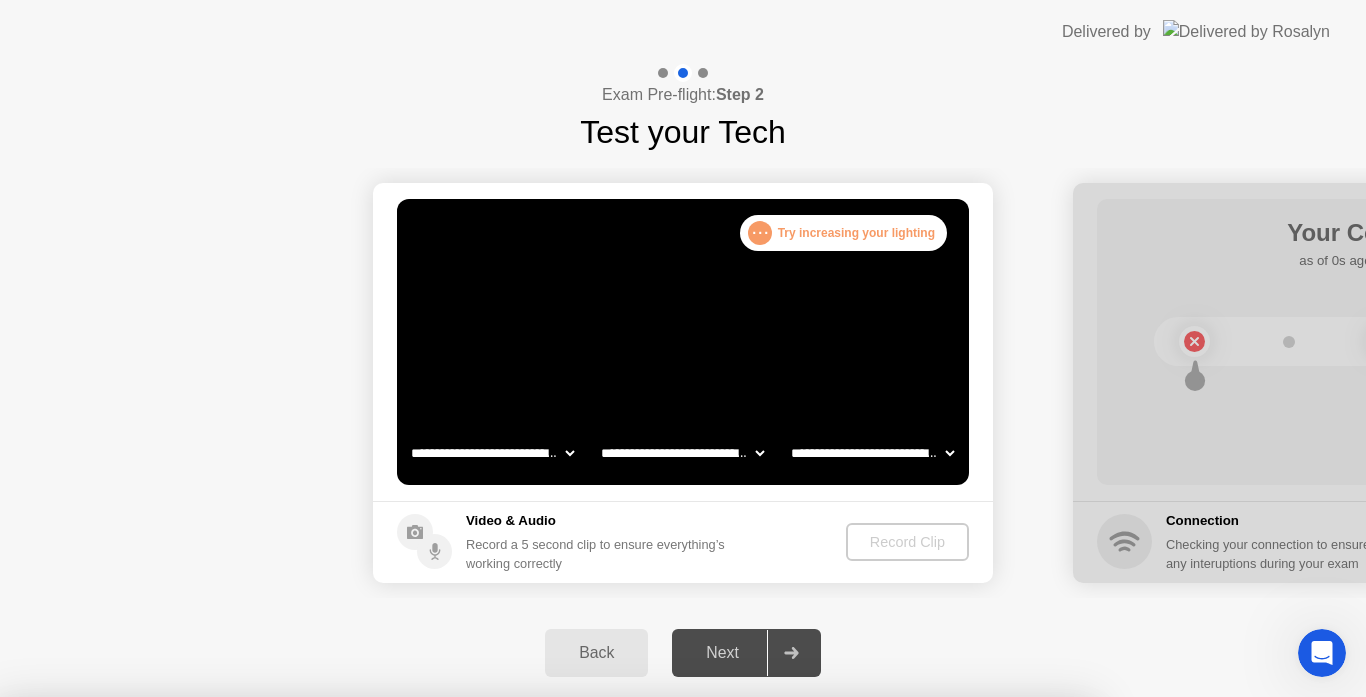 click on "Yes" at bounding box center [498, 810] 